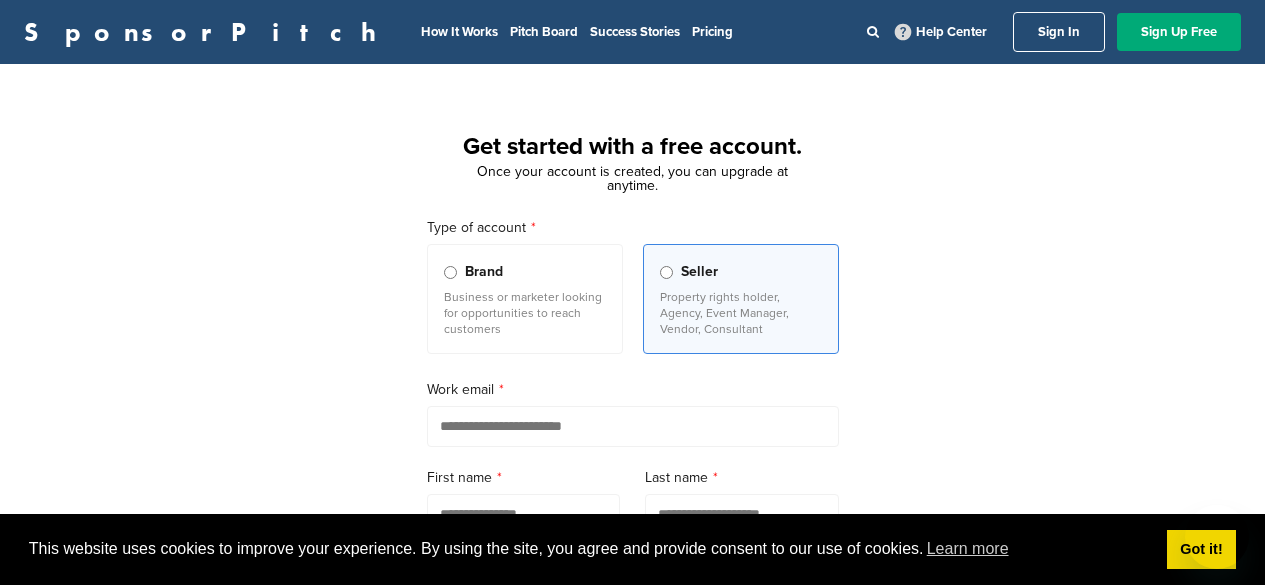 scroll, scrollTop: 0, scrollLeft: 0, axis: both 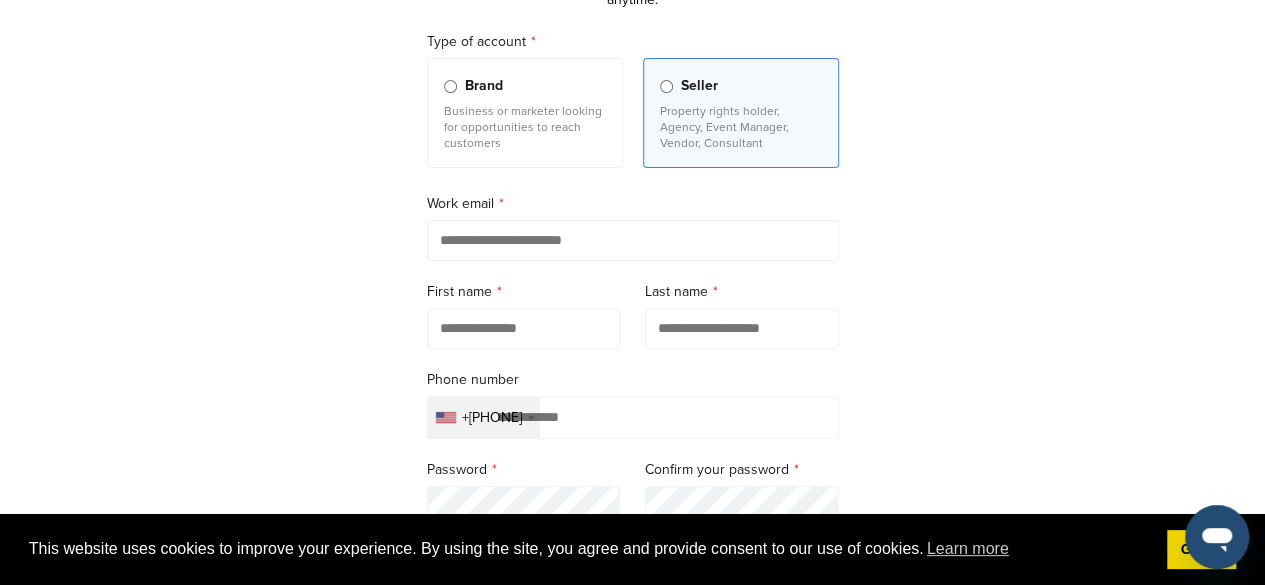 click at bounding box center (633, 240) 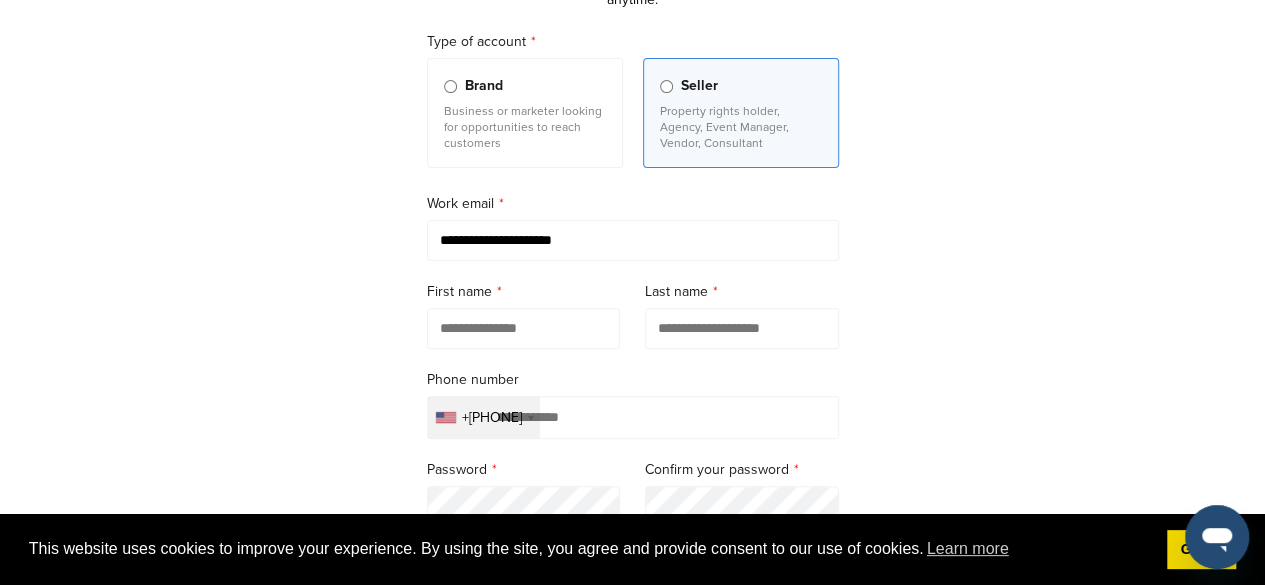 click at bounding box center (524, 328) 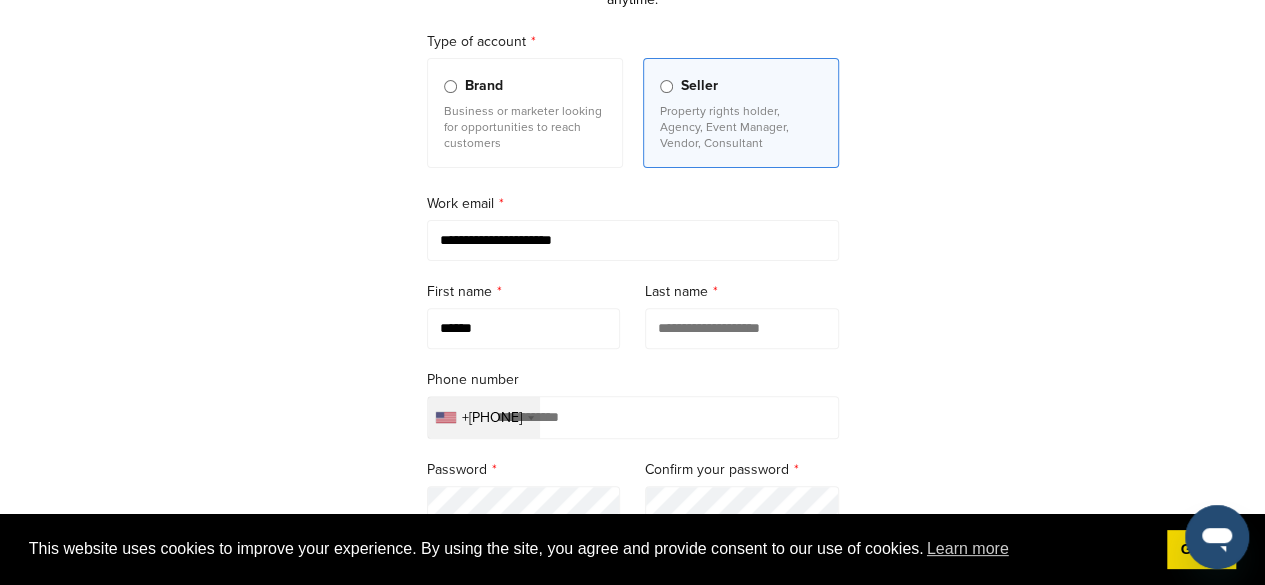 type on "*****" 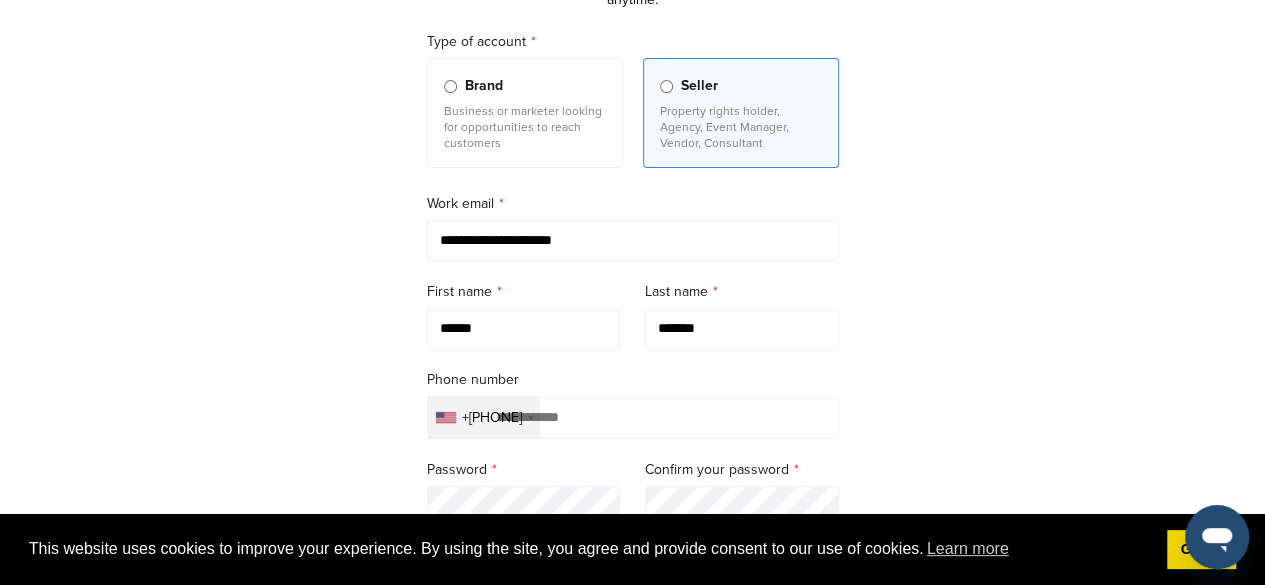 type on "*******" 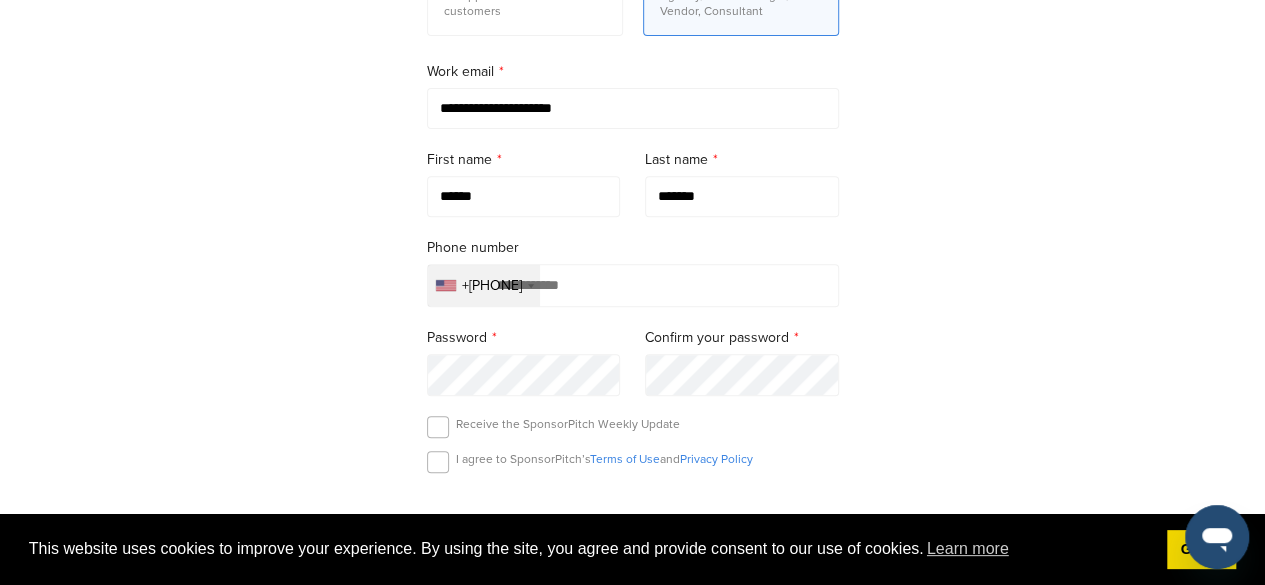 scroll, scrollTop: 324, scrollLeft: 0, axis: vertical 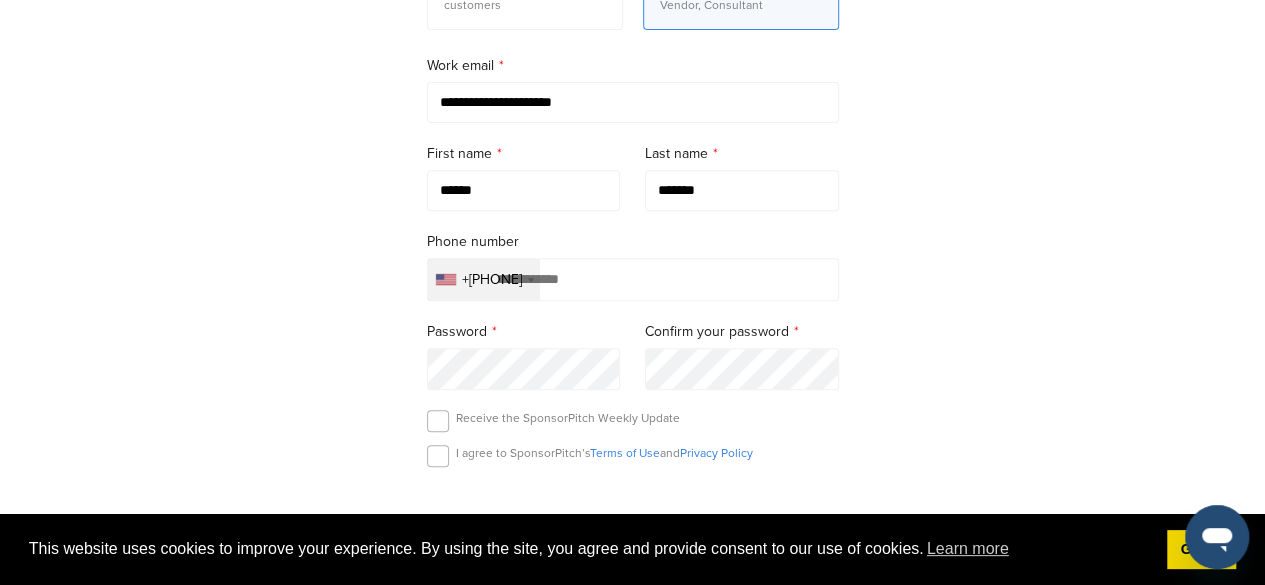 click on "+1" at bounding box center [484, 279] 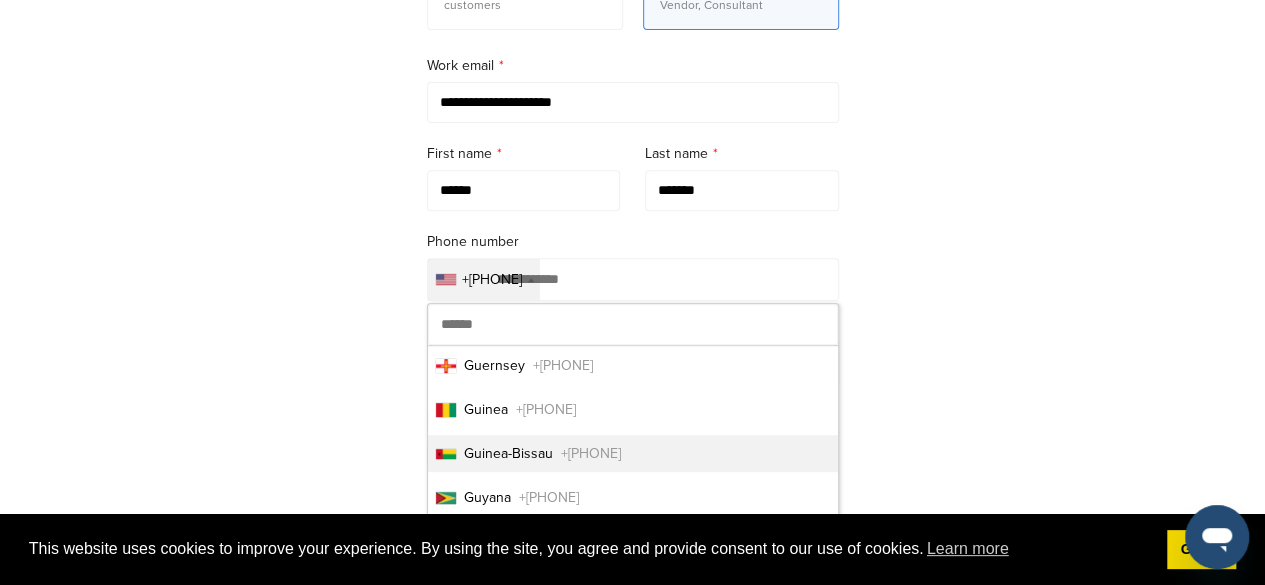 scroll, scrollTop: 3967, scrollLeft: 0, axis: vertical 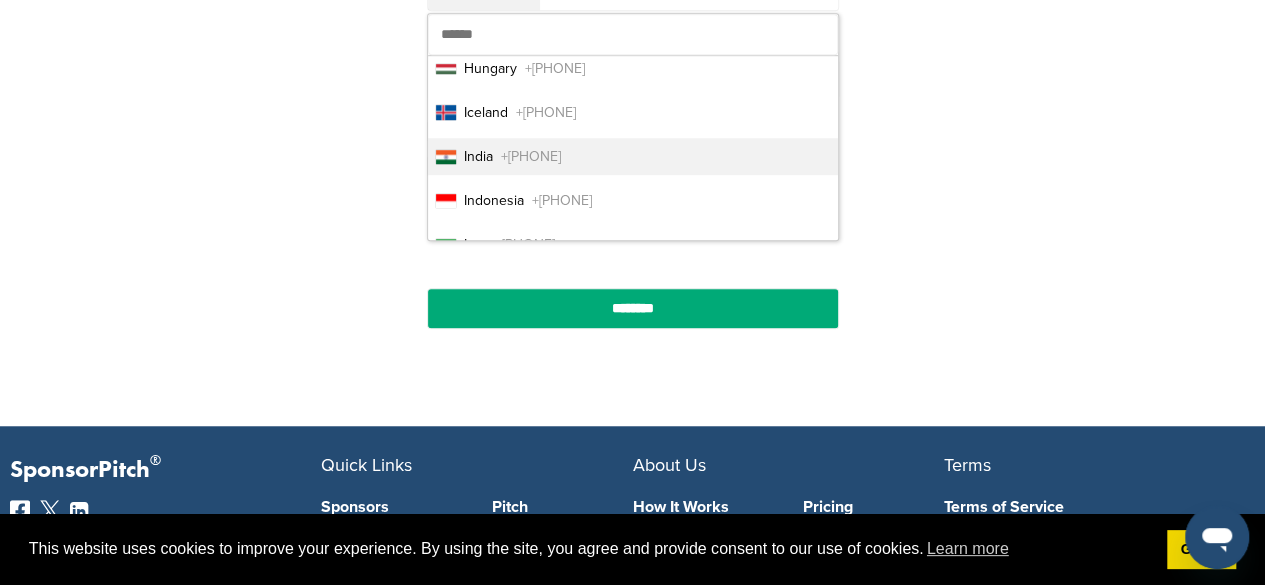 click on "India +91" at bounding box center (633, 156) 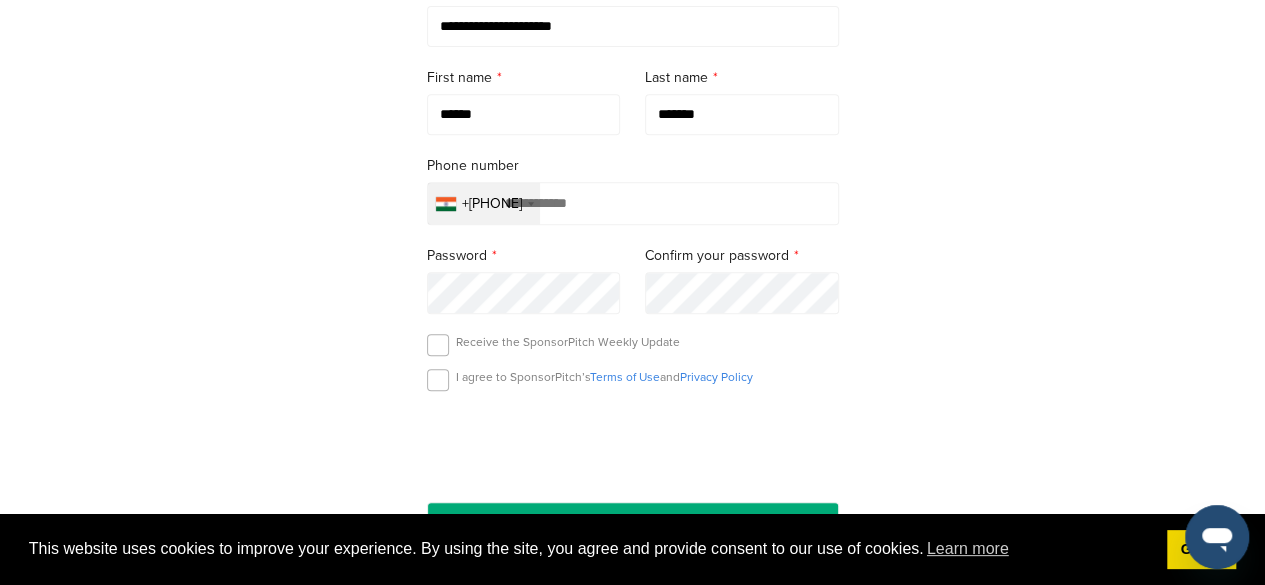 scroll, scrollTop: 398, scrollLeft: 0, axis: vertical 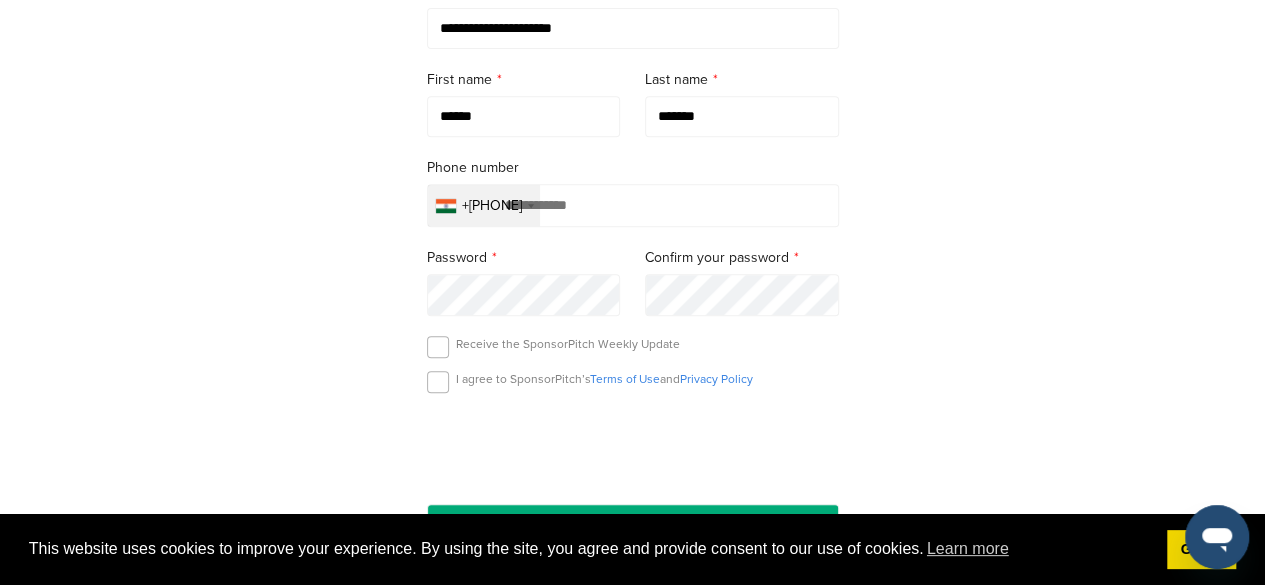 click at bounding box center [633, 205] 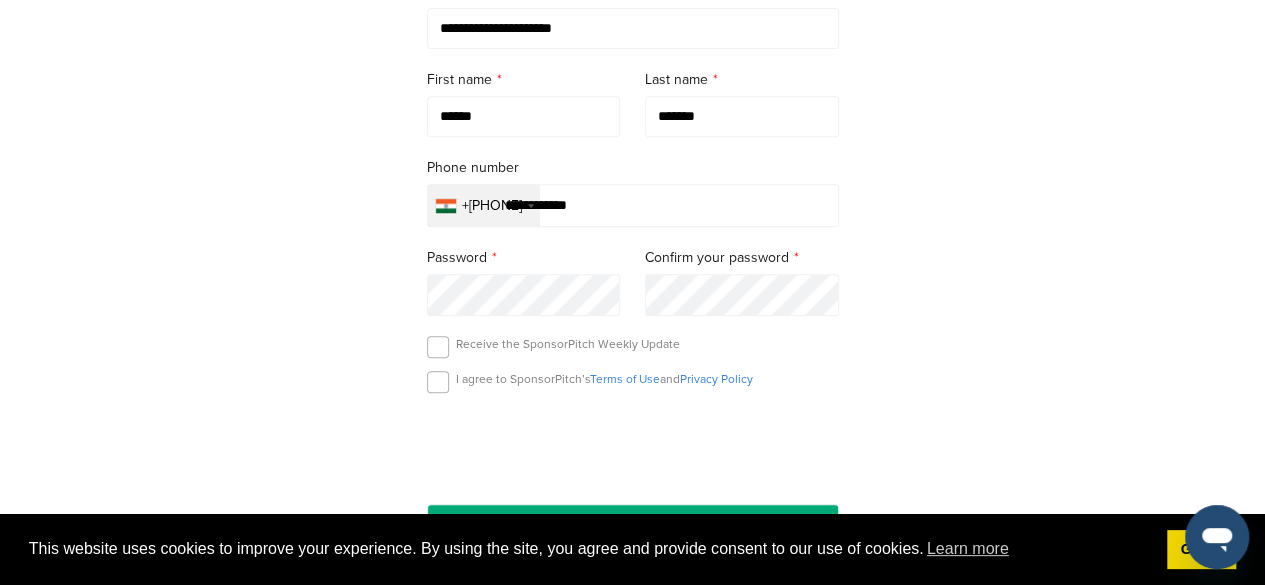 click on "**********" at bounding box center (633, 182) 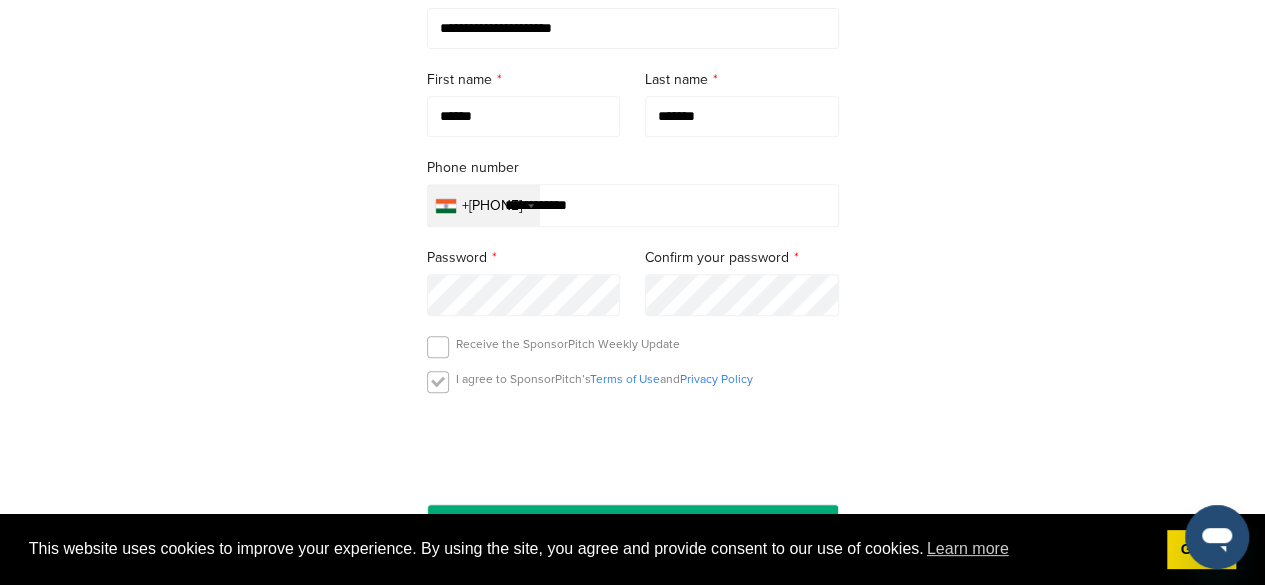 click at bounding box center (438, 382) 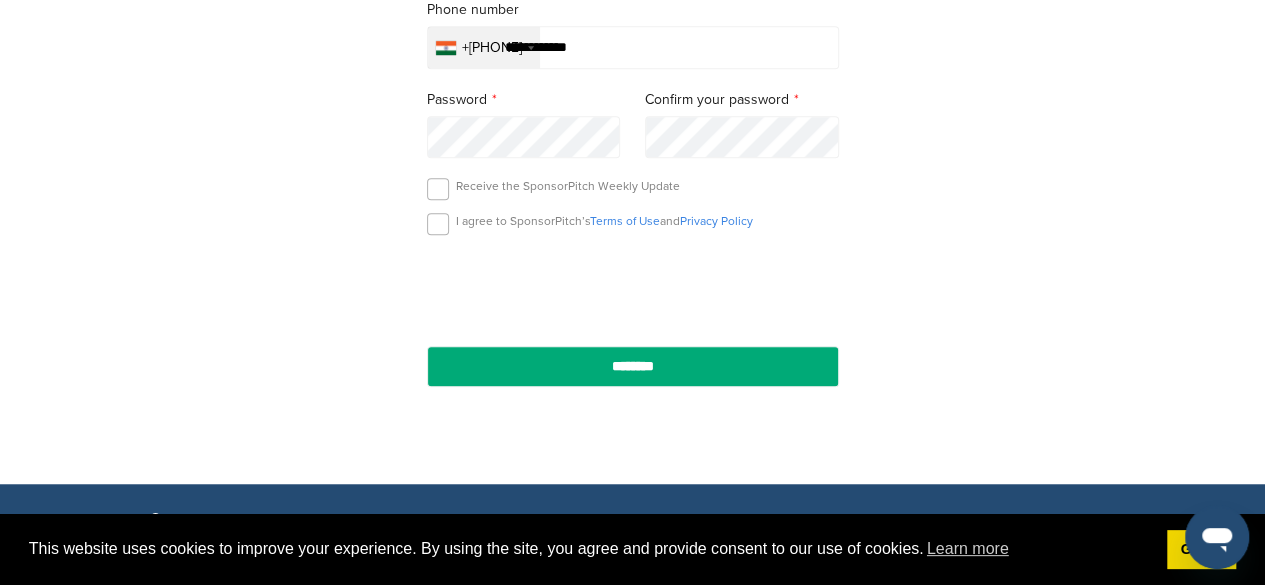 scroll, scrollTop: 564, scrollLeft: 0, axis: vertical 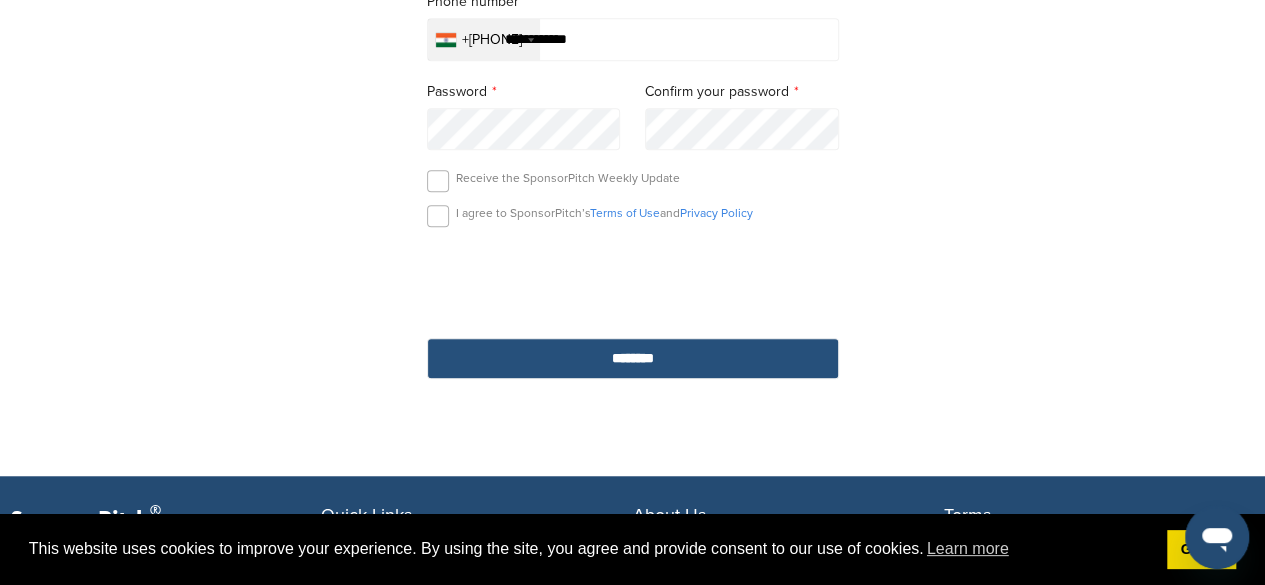 click on "********" at bounding box center (633, 358) 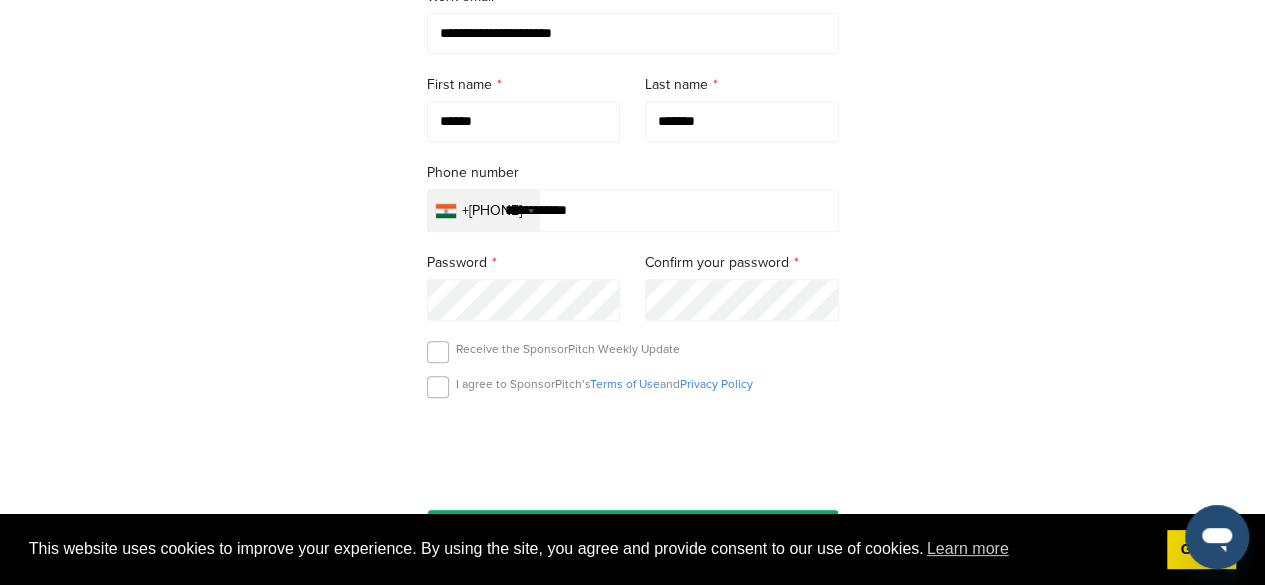 scroll, scrollTop: 405, scrollLeft: 0, axis: vertical 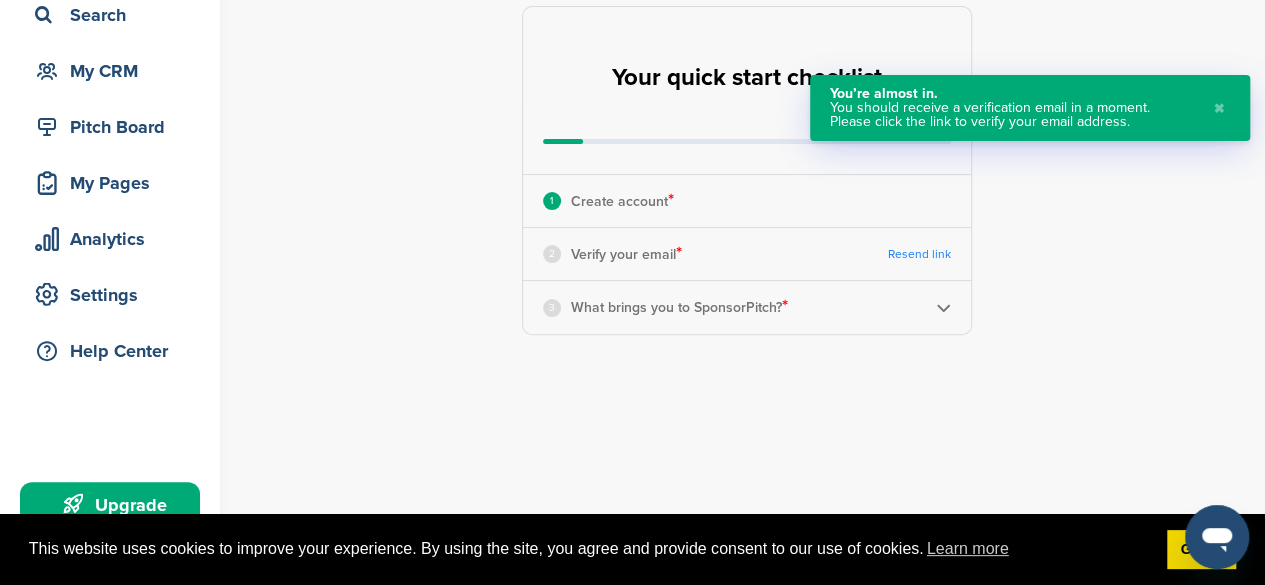 click on "3
What brings you to SponsorPitch?
*" at bounding box center (747, 307) 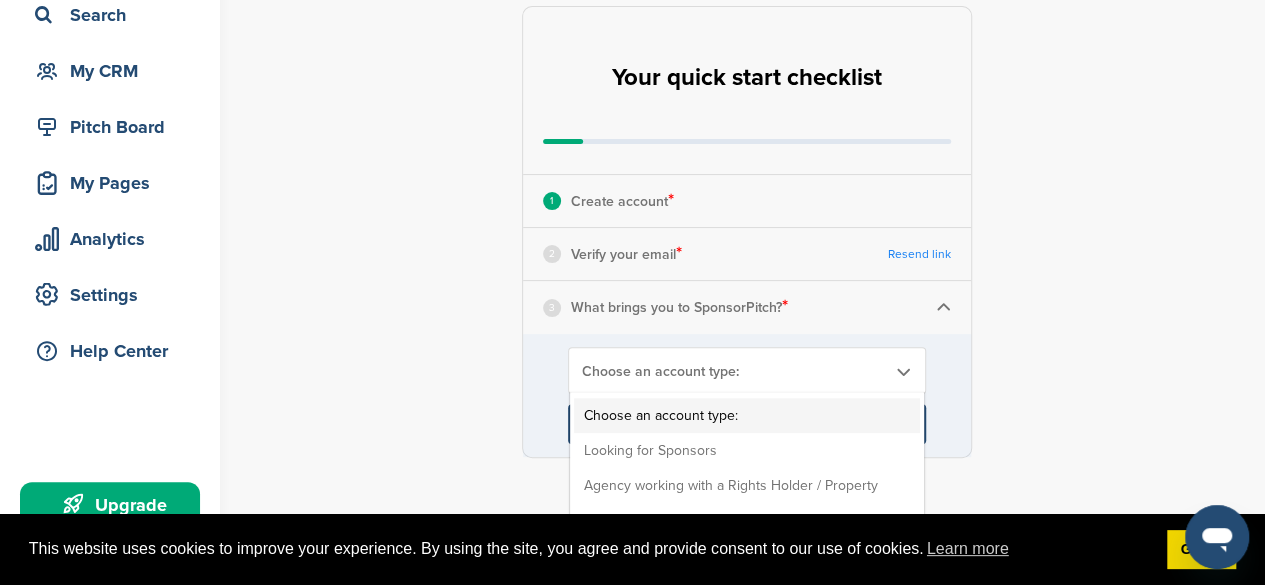 click on "Choose an account type:" at bounding box center [734, 371] 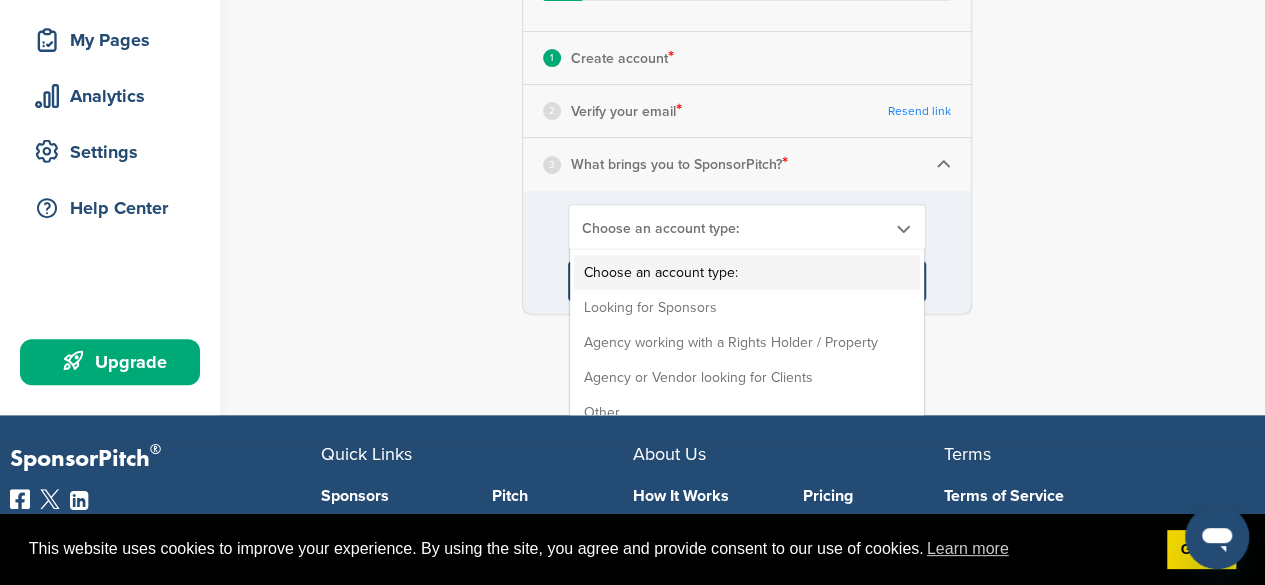 scroll, scrollTop: 296, scrollLeft: 0, axis: vertical 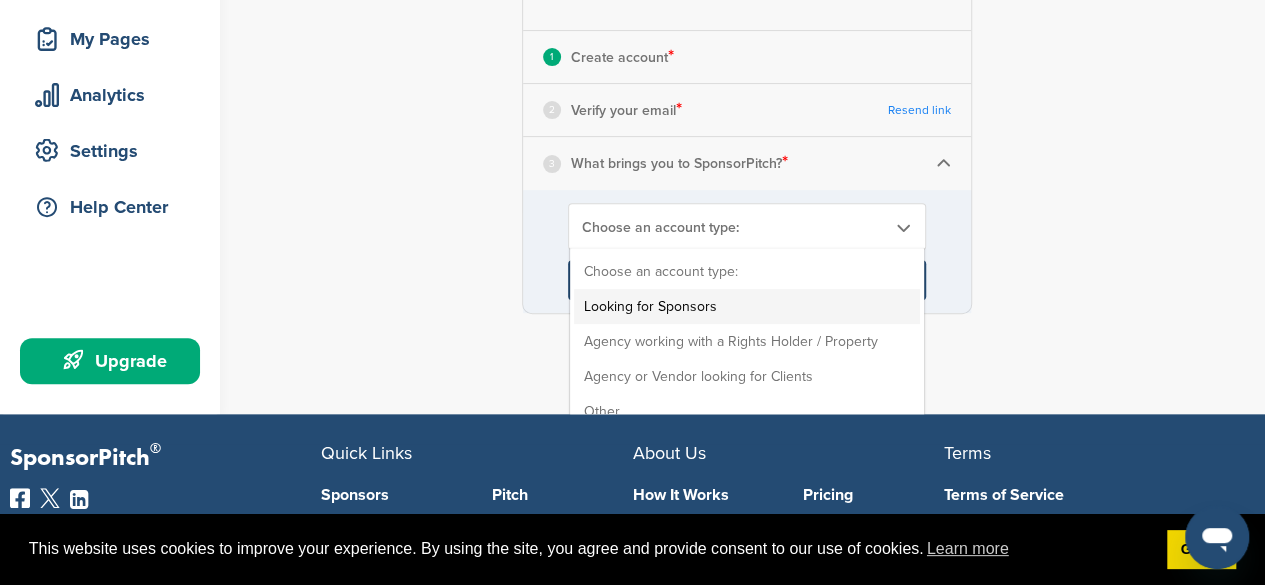 click on "Looking for Sponsors" at bounding box center [747, 306] 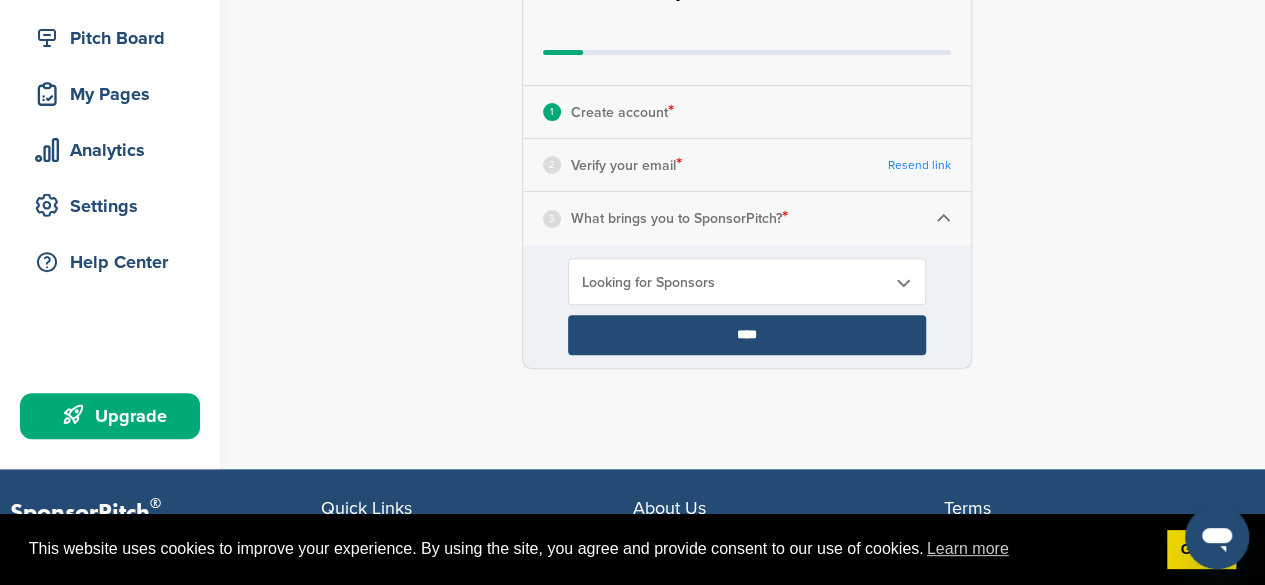 scroll, scrollTop: 47, scrollLeft: 0, axis: vertical 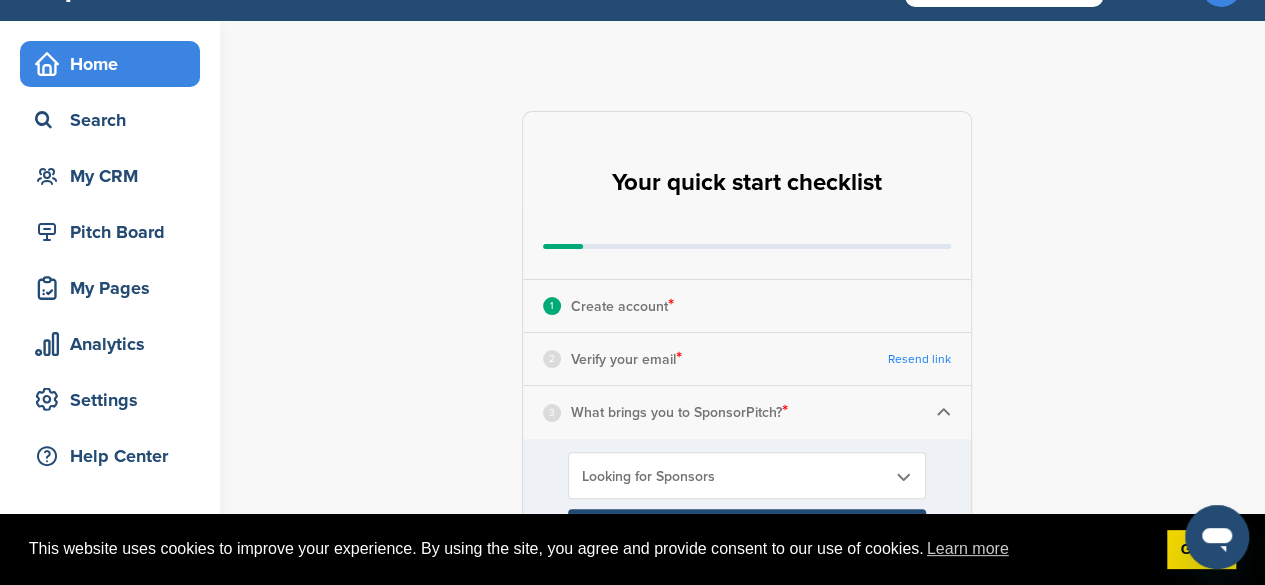 click on "Create account
*" at bounding box center [622, 306] 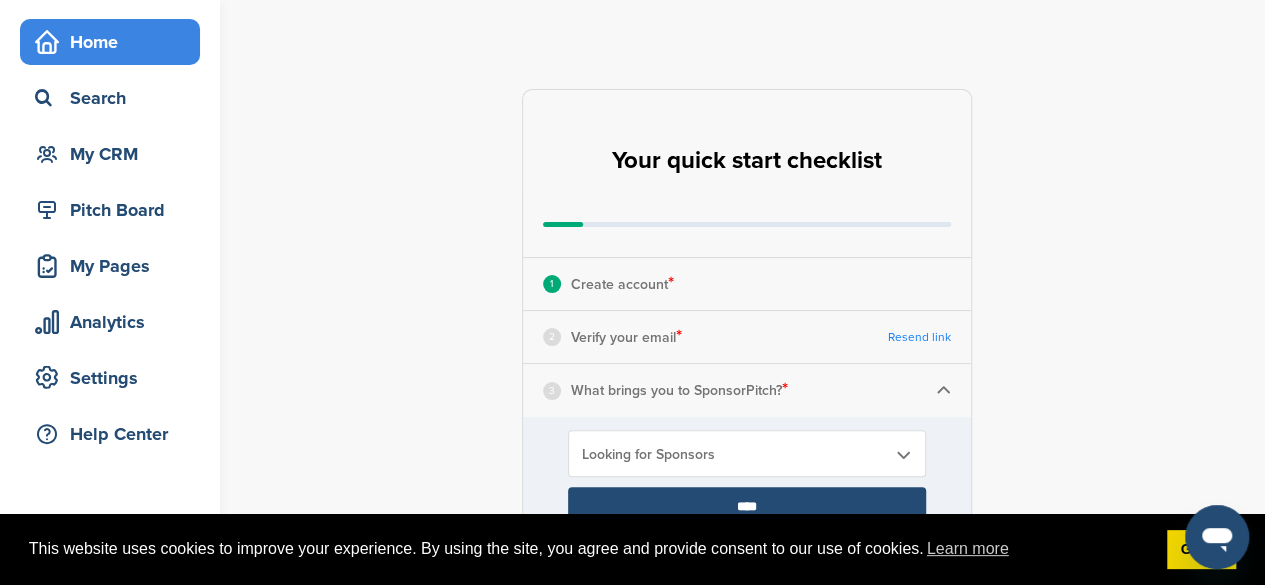scroll, scrollTop: 112, scrollLeft: 0, axis: vertical 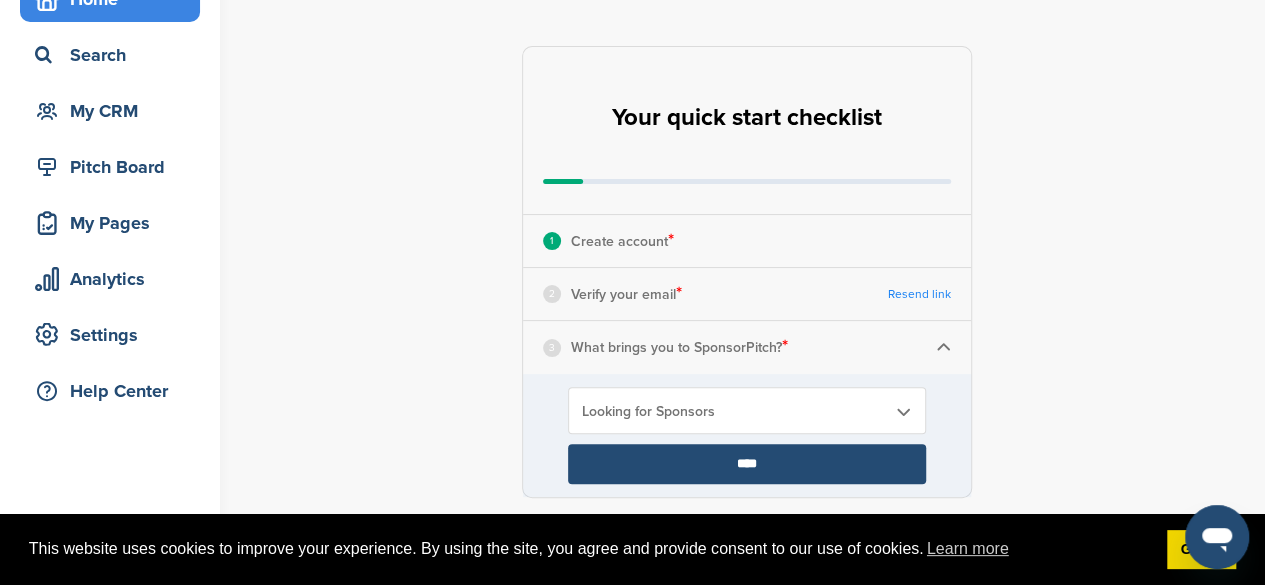 click on "Resend link" at bounding box center (919, 294) 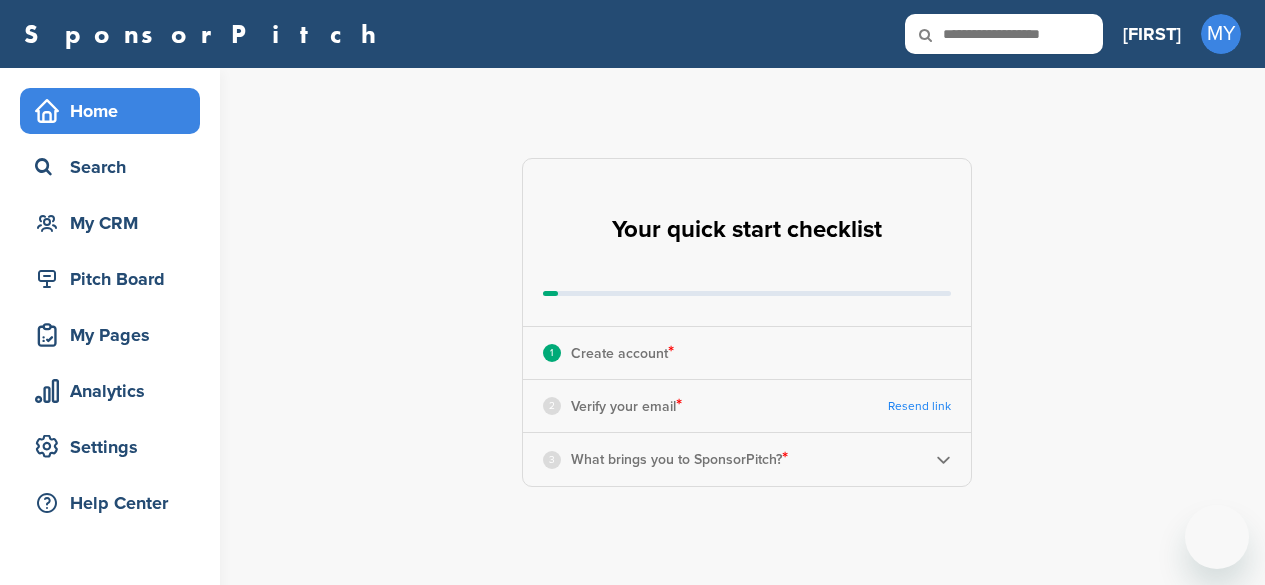 scroll, scrollTop: 0, scrollLeft: 0, axis: both 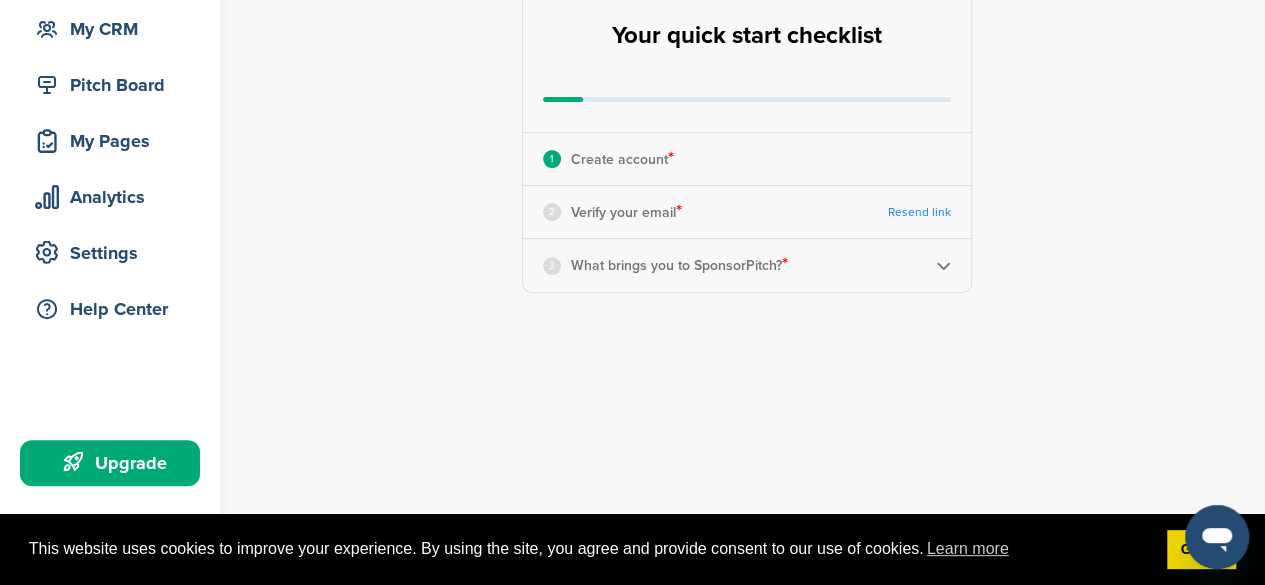 click on "3
What brings you to SponsorPitch?
*" at bounding box center (747, 265) 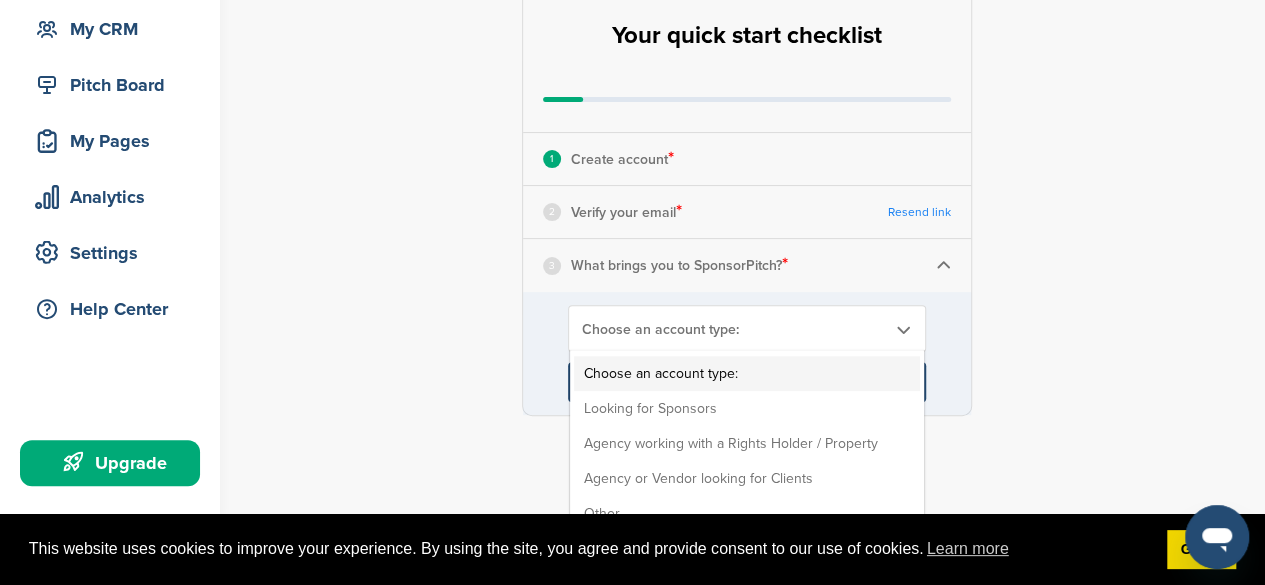 click on "Choose an account type:" at bounding box center (734, 329) 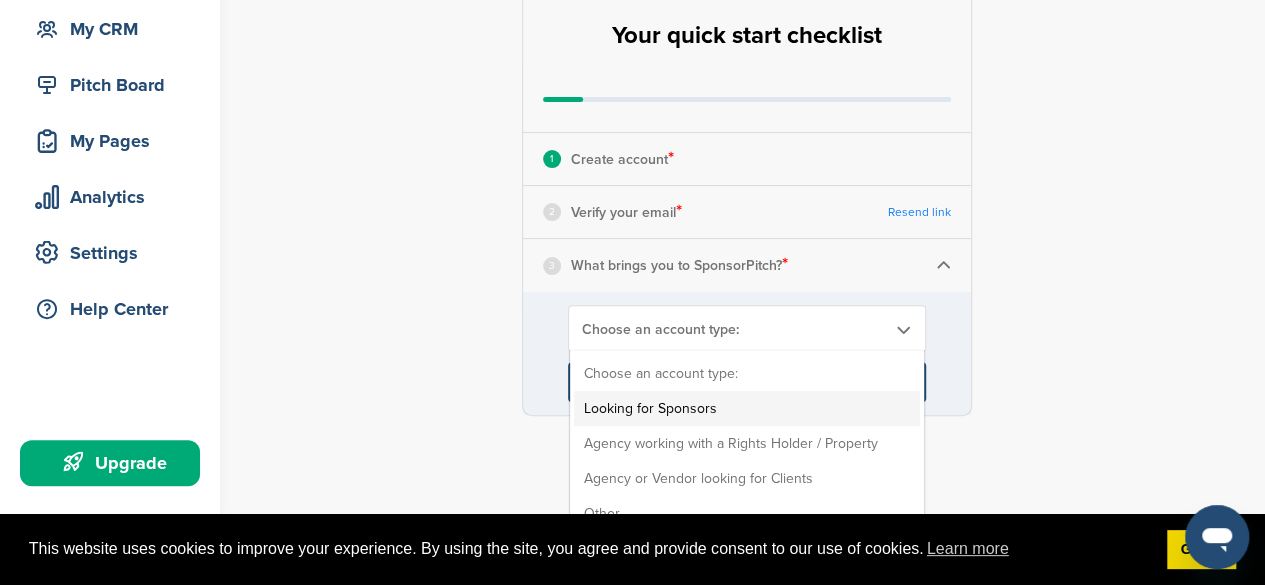 click on "Looking for Sponsors" at bounding box center [747, 408] 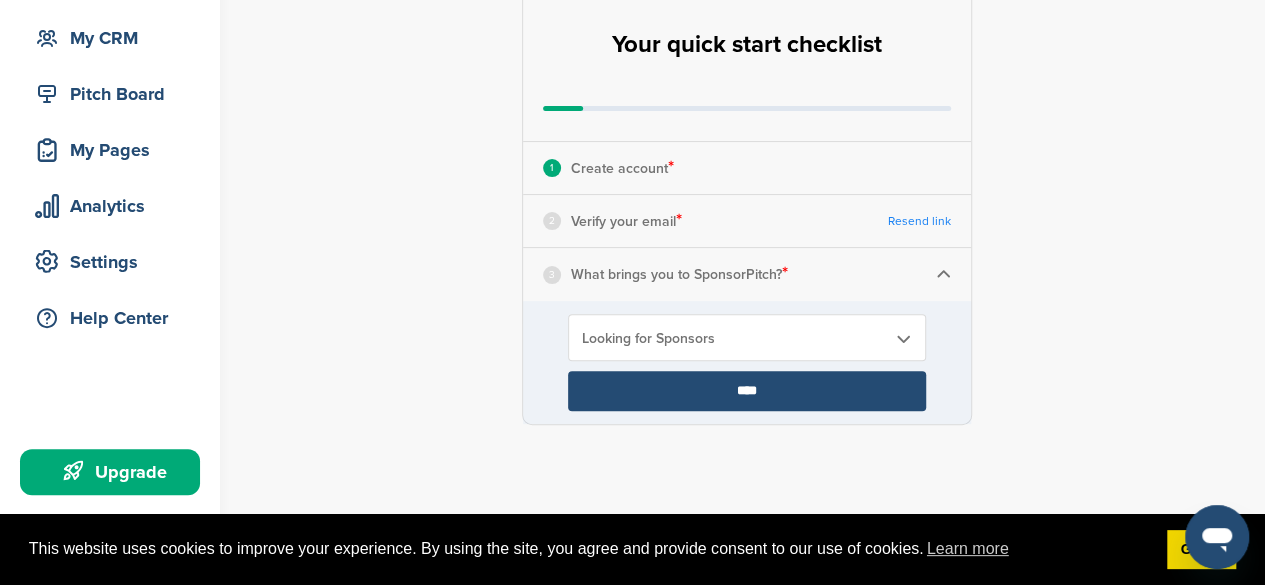 scroll, scrollTop: 184, scrollLeft: 0, axis: vertical 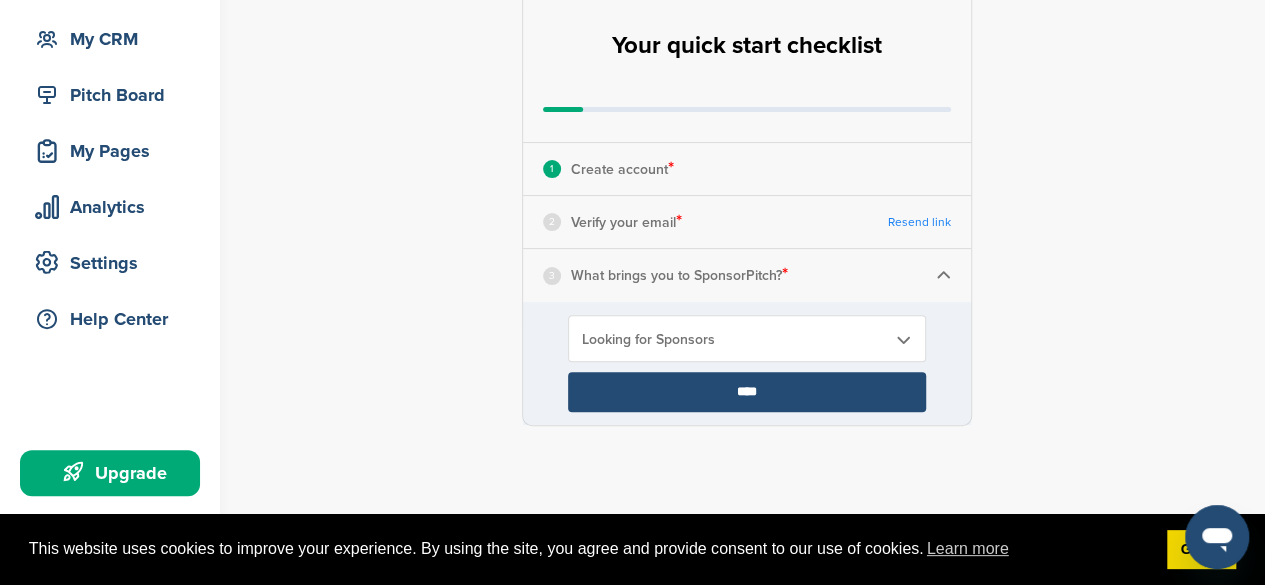 click on "Verify your email
*" at bounding box center [626, 222] 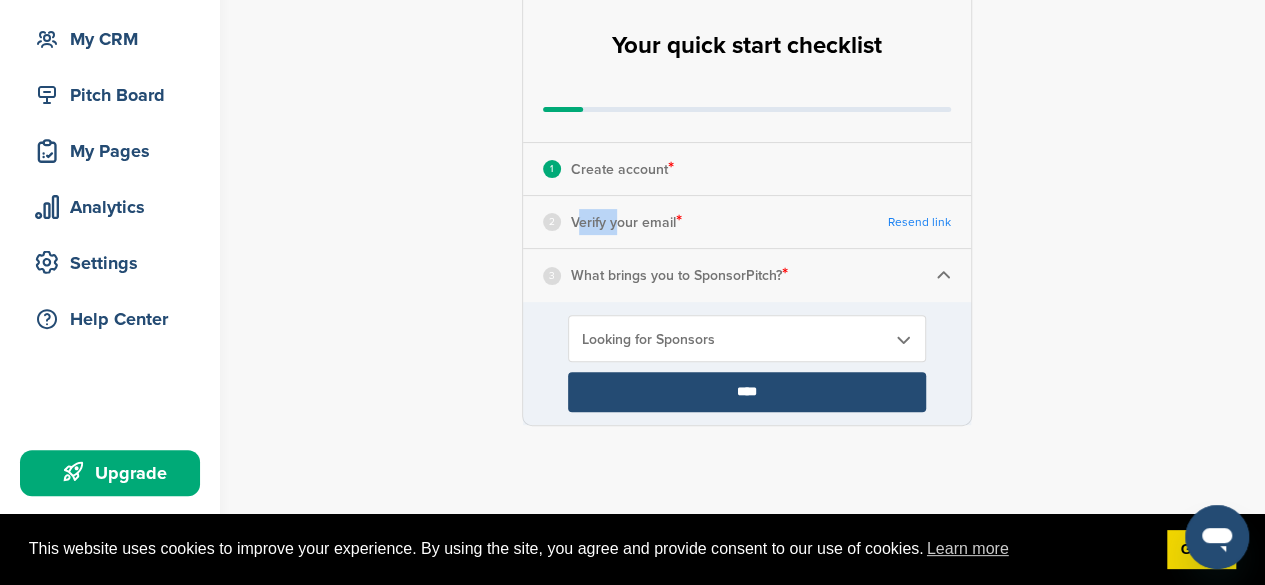 click on "2
Verify your email
*" at bounding box center [612, 222] 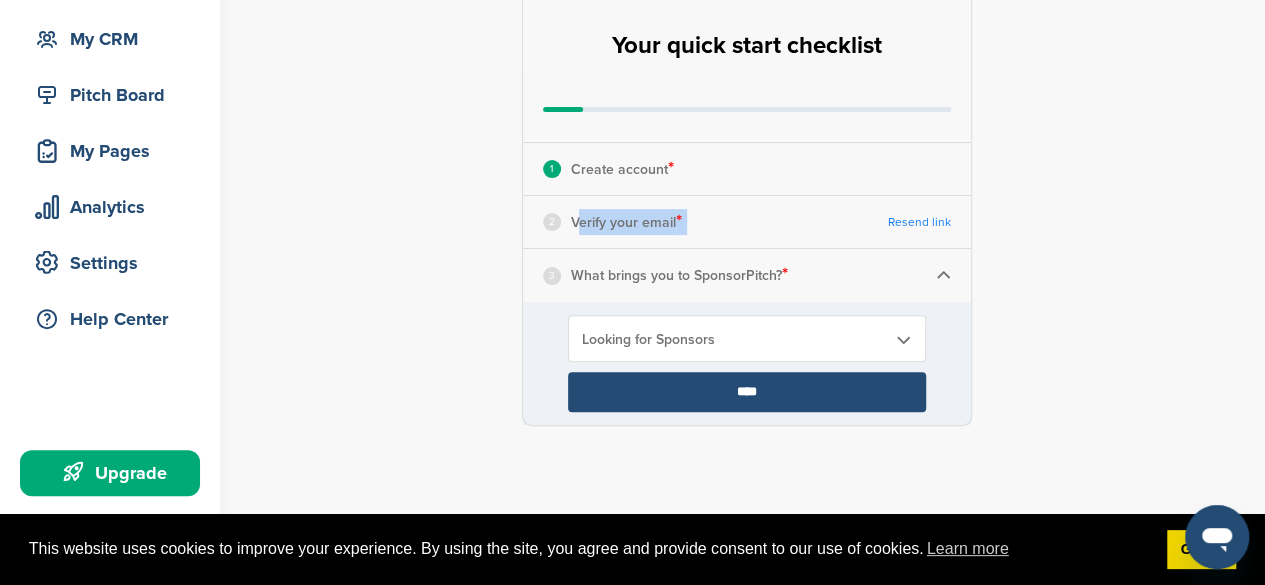 click on "2
Verify your email
*" at bounding box center (612, 222) 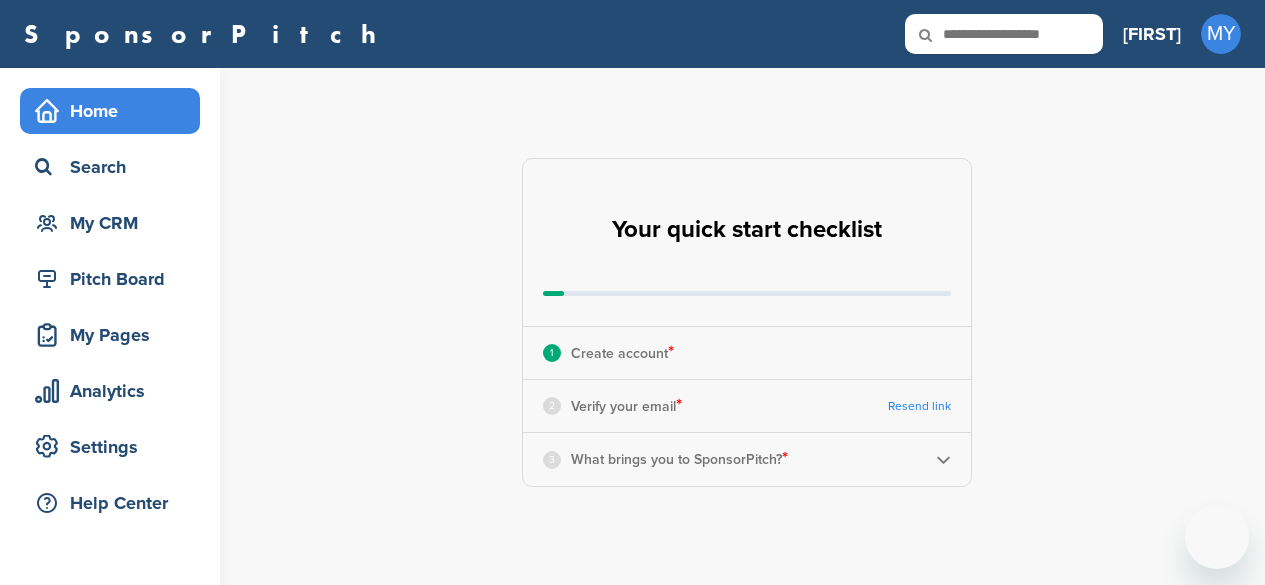 scroll, scrollTop: 0, scrollLeft: 0, axis: both 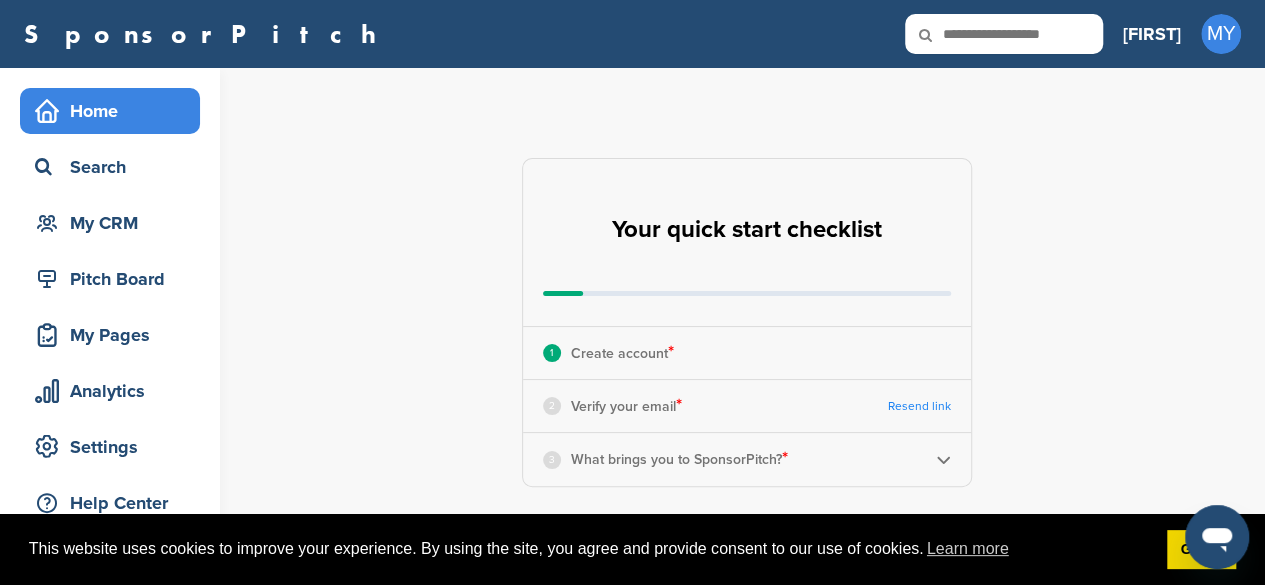 click at bounding box center (1004, 34) 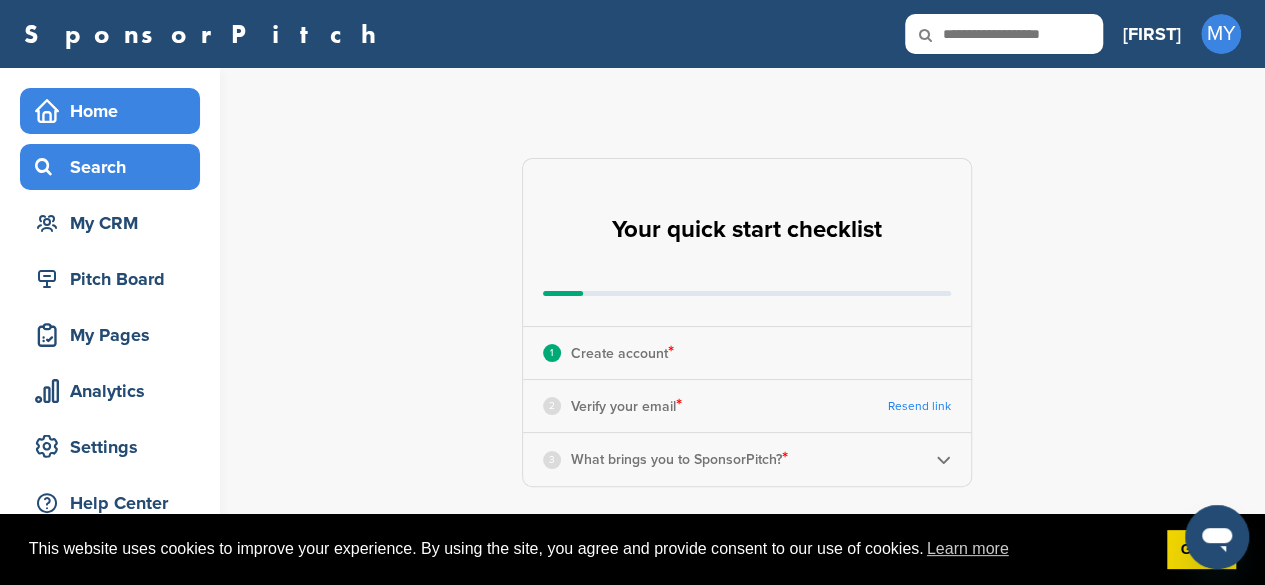 click on "Search" at bounding box center [115, 167] 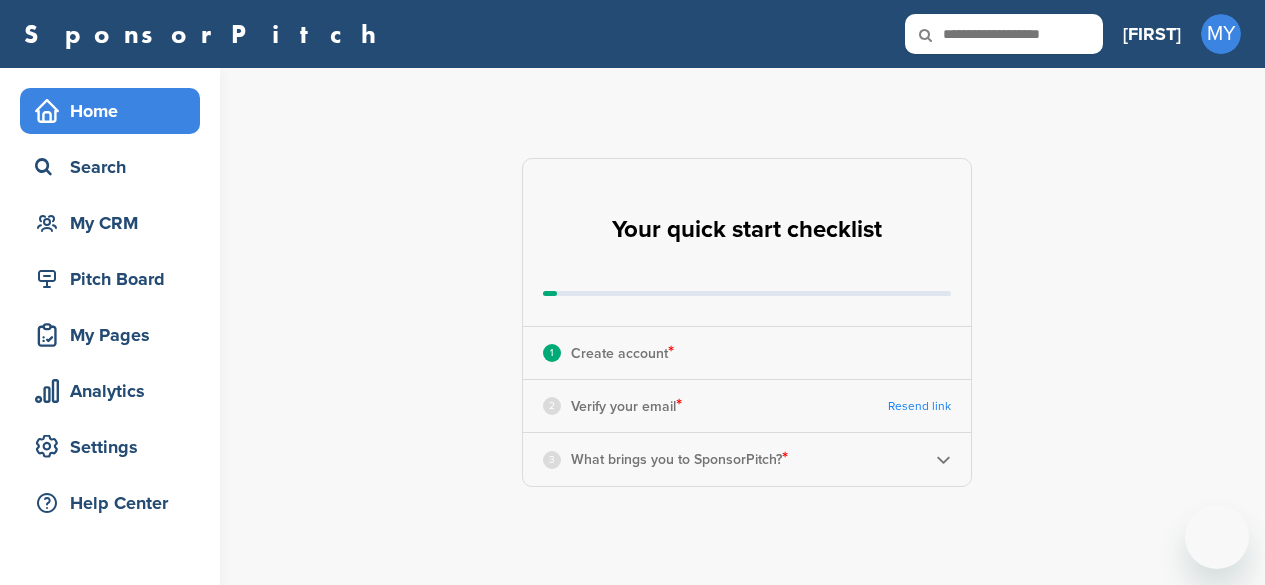 scroll, scrollTop: 0, scrollLeft: 0, axis: both 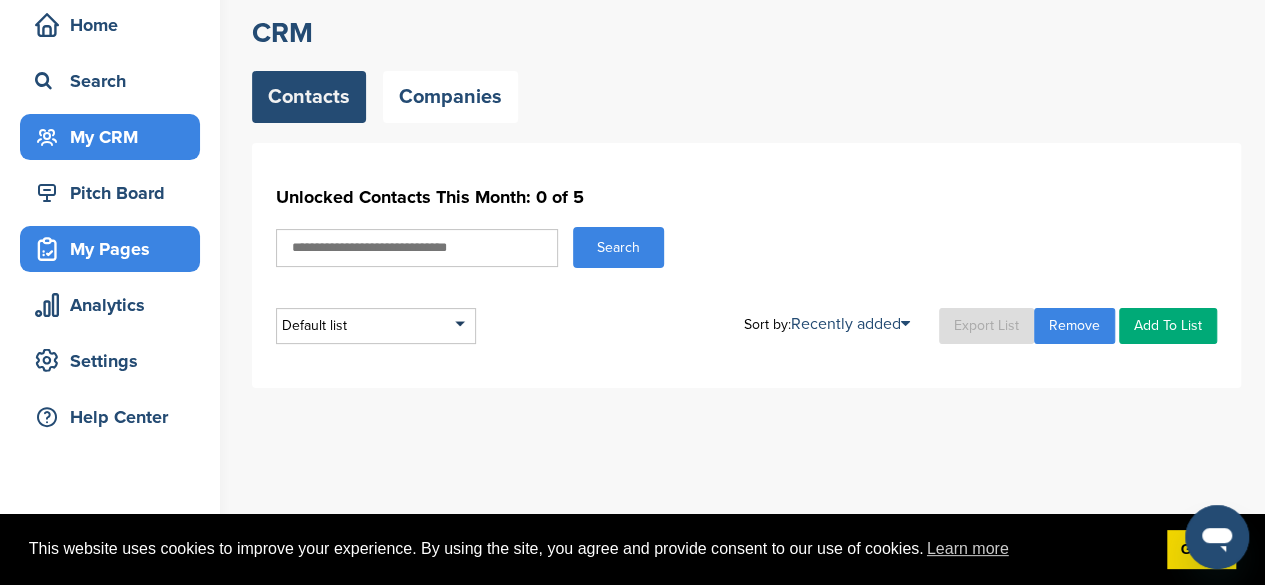 click on "My Pages" at bounding box center (115, 249) 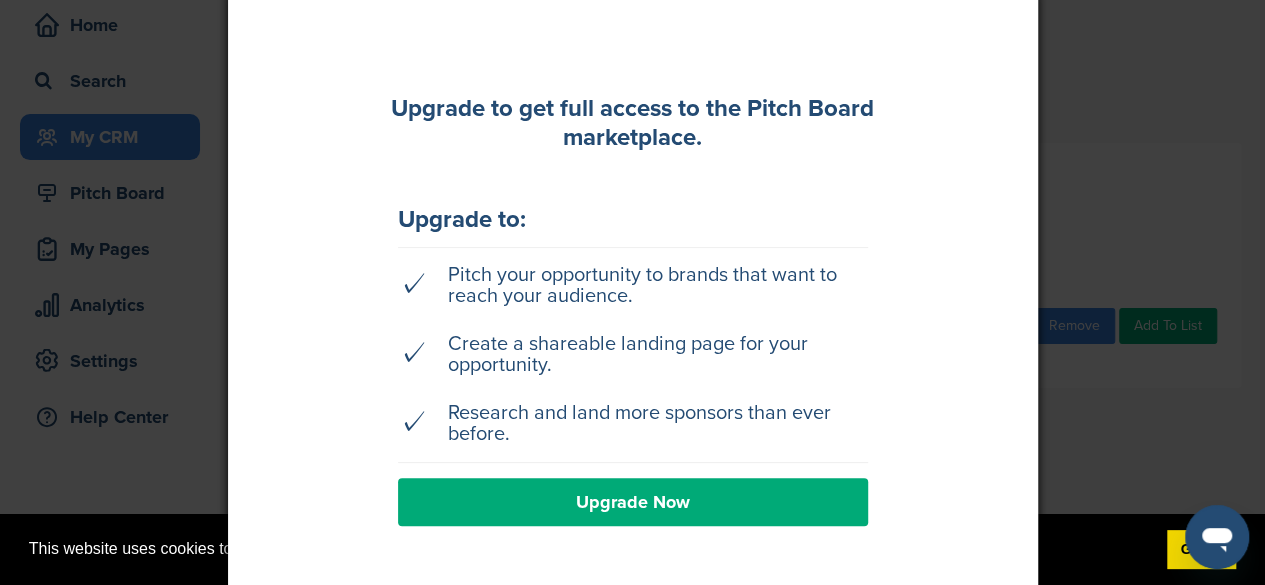 scroll, scrollTop: 0, scrollLeft: 0, axis: both 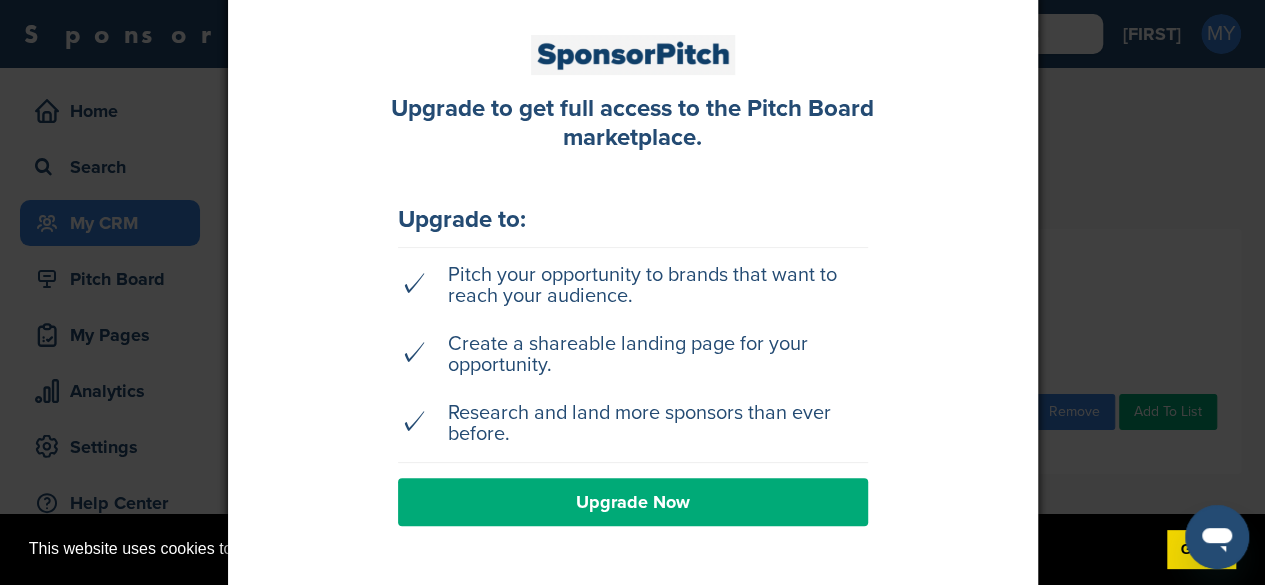 click at bounding box center (632, 292) 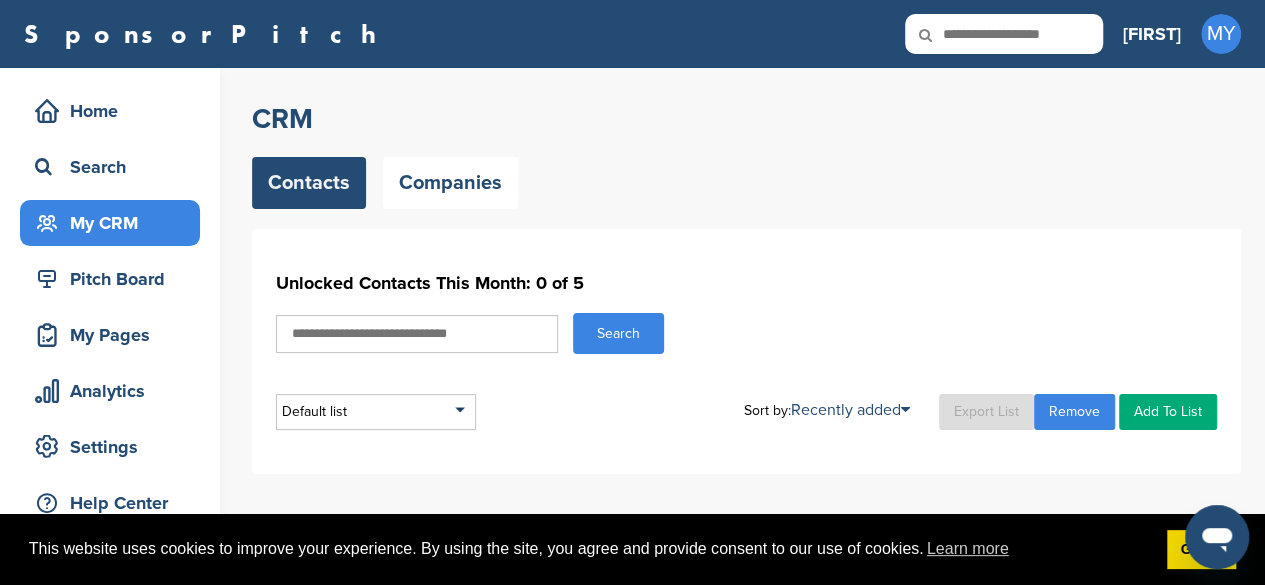 scroll, scrollTop: 90, scrollLeft: 0, axis: vertical 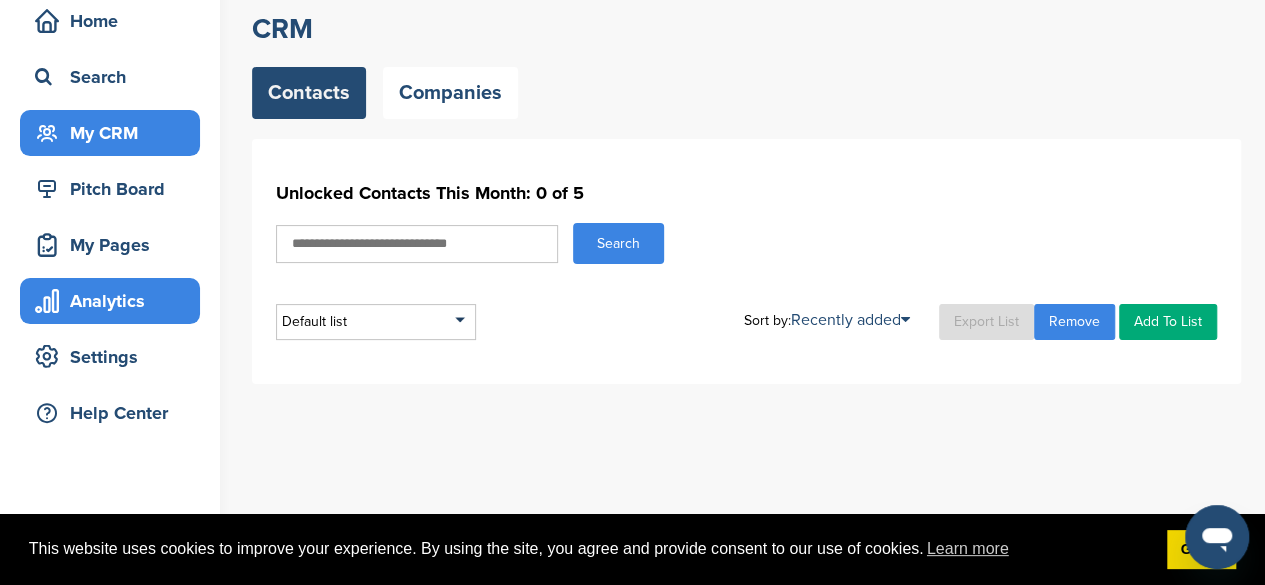click on "Analytics" at bounding box center [110, 301] 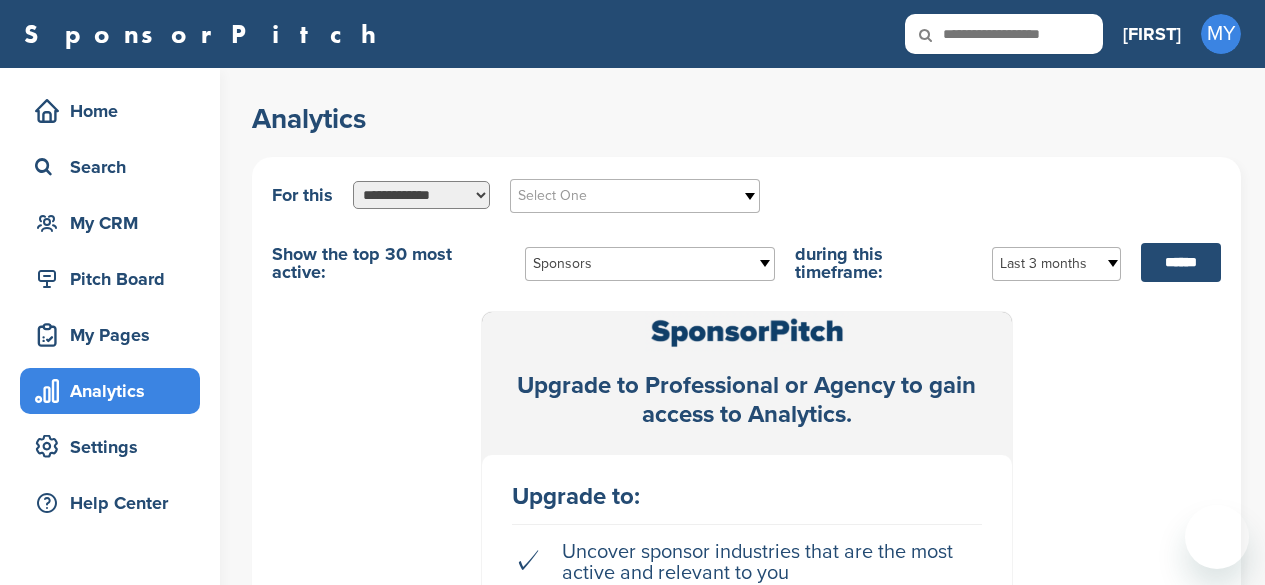 scroll, scrollTop: 0, scrollLeft: 0, axis: both 